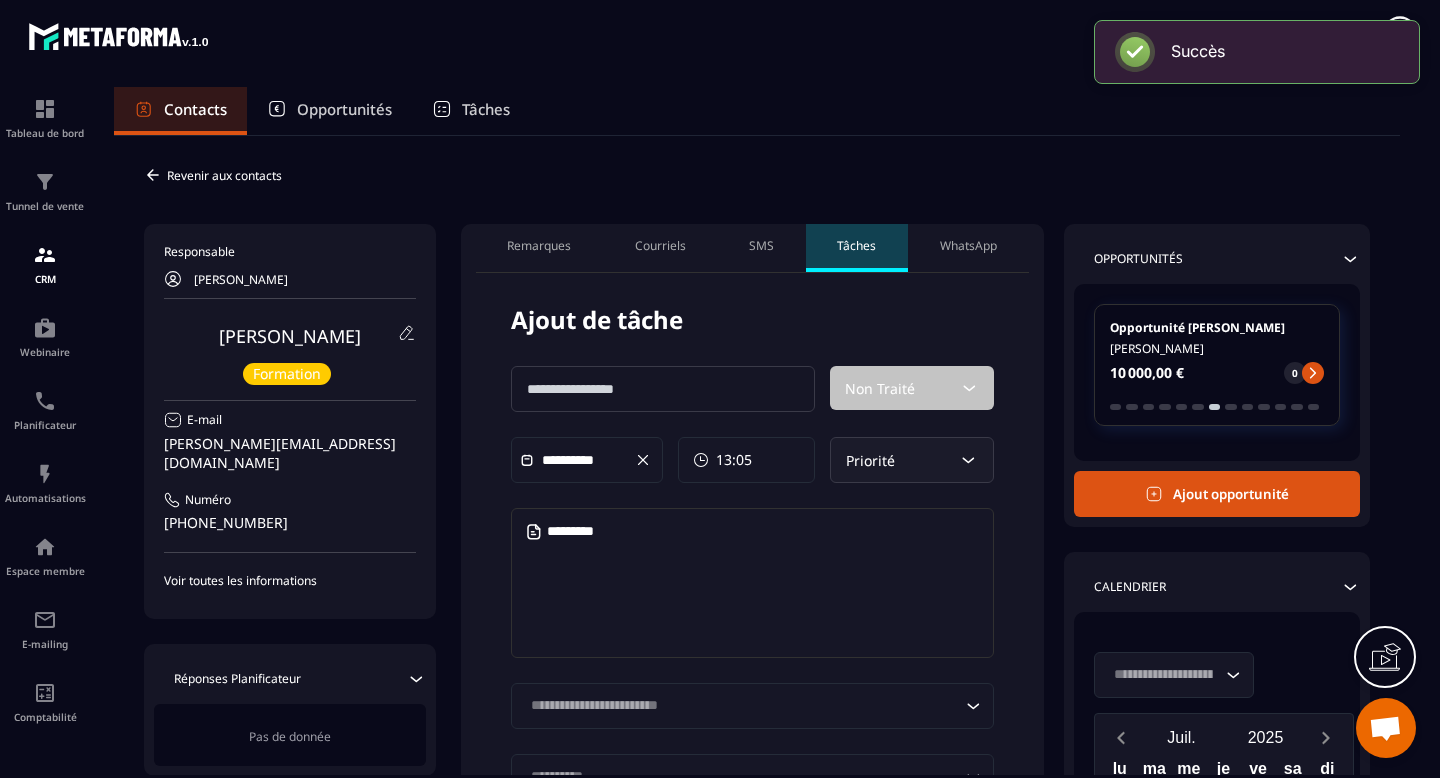 scroll, scrollTop: 0, scrollLeft: 0, axis: both 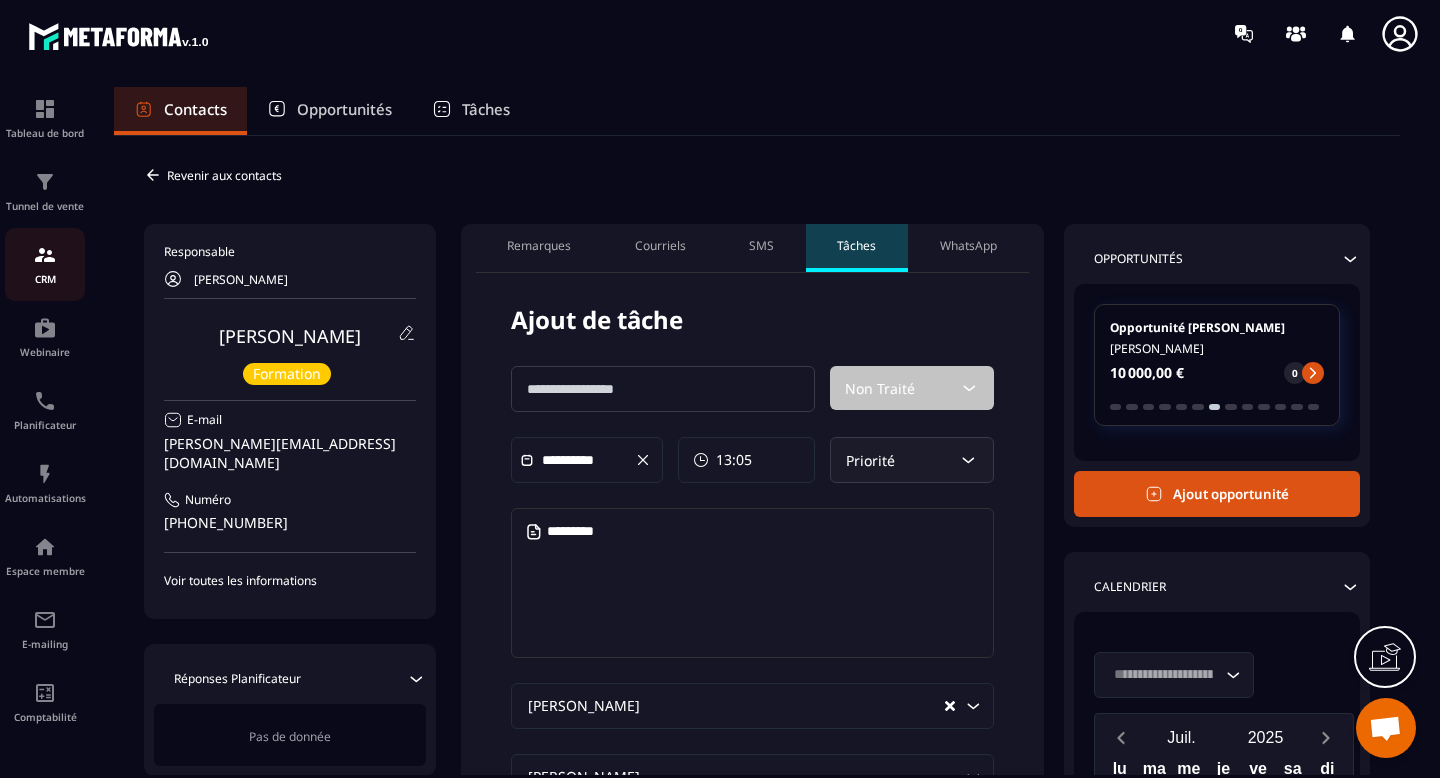 click at bounding box center [45, 255] 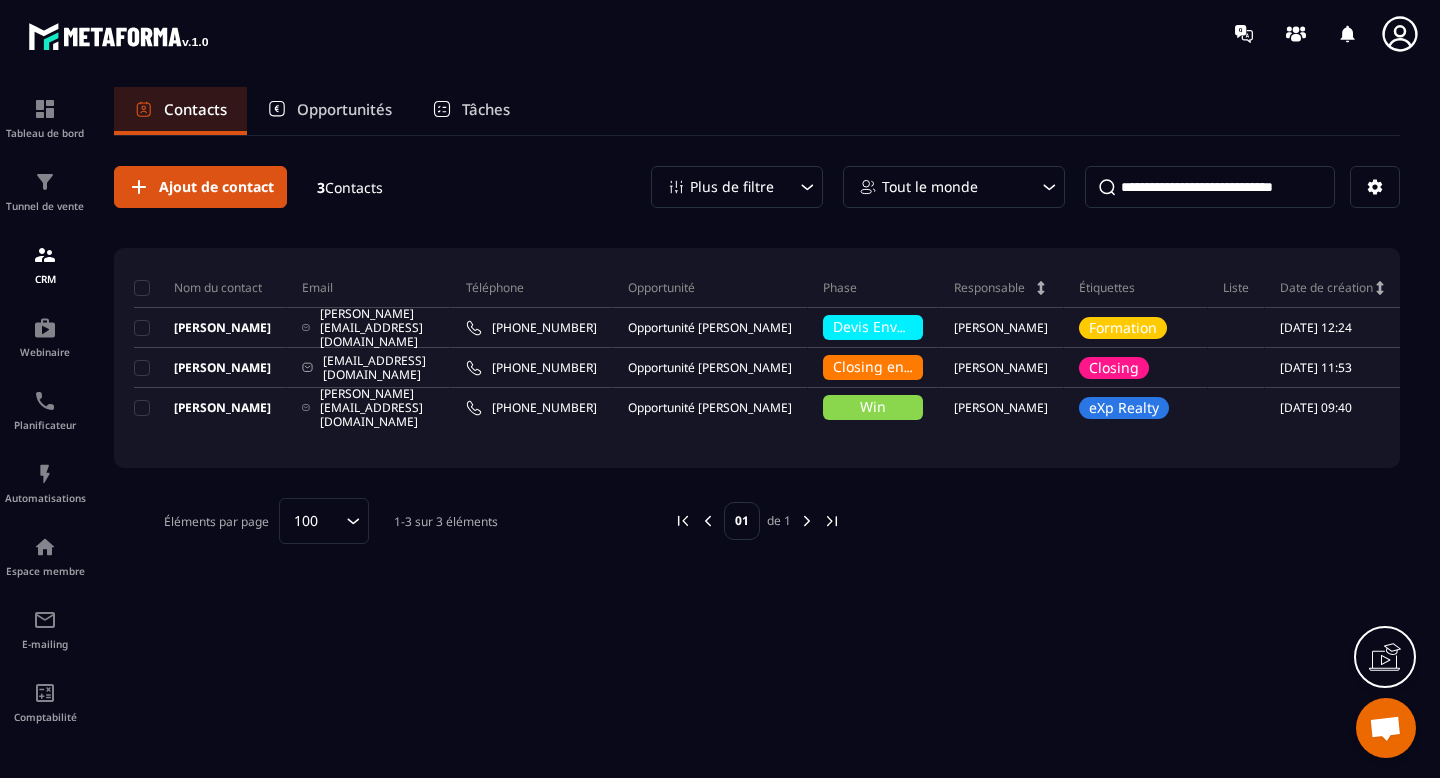 click on "Opportunités" at bounding box center [344, 109] 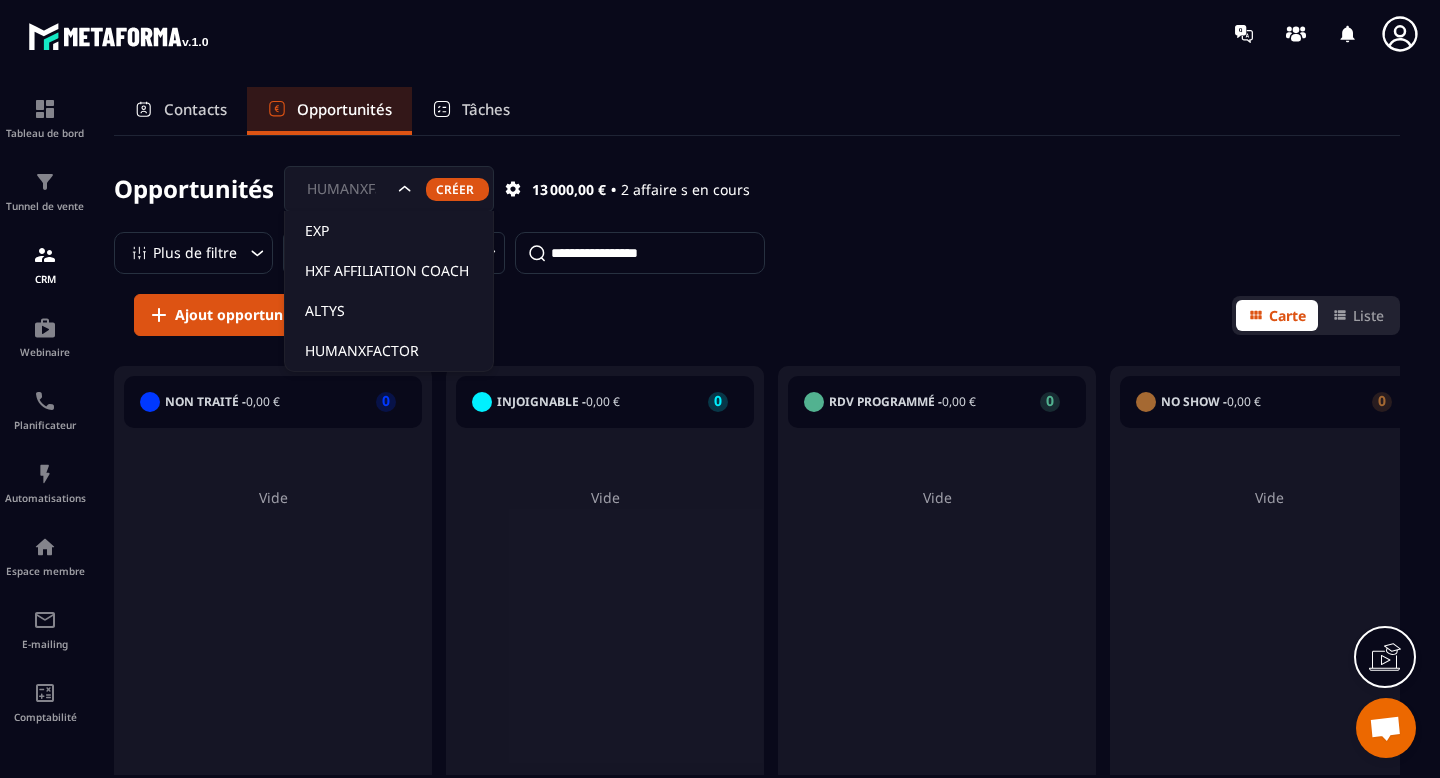 click 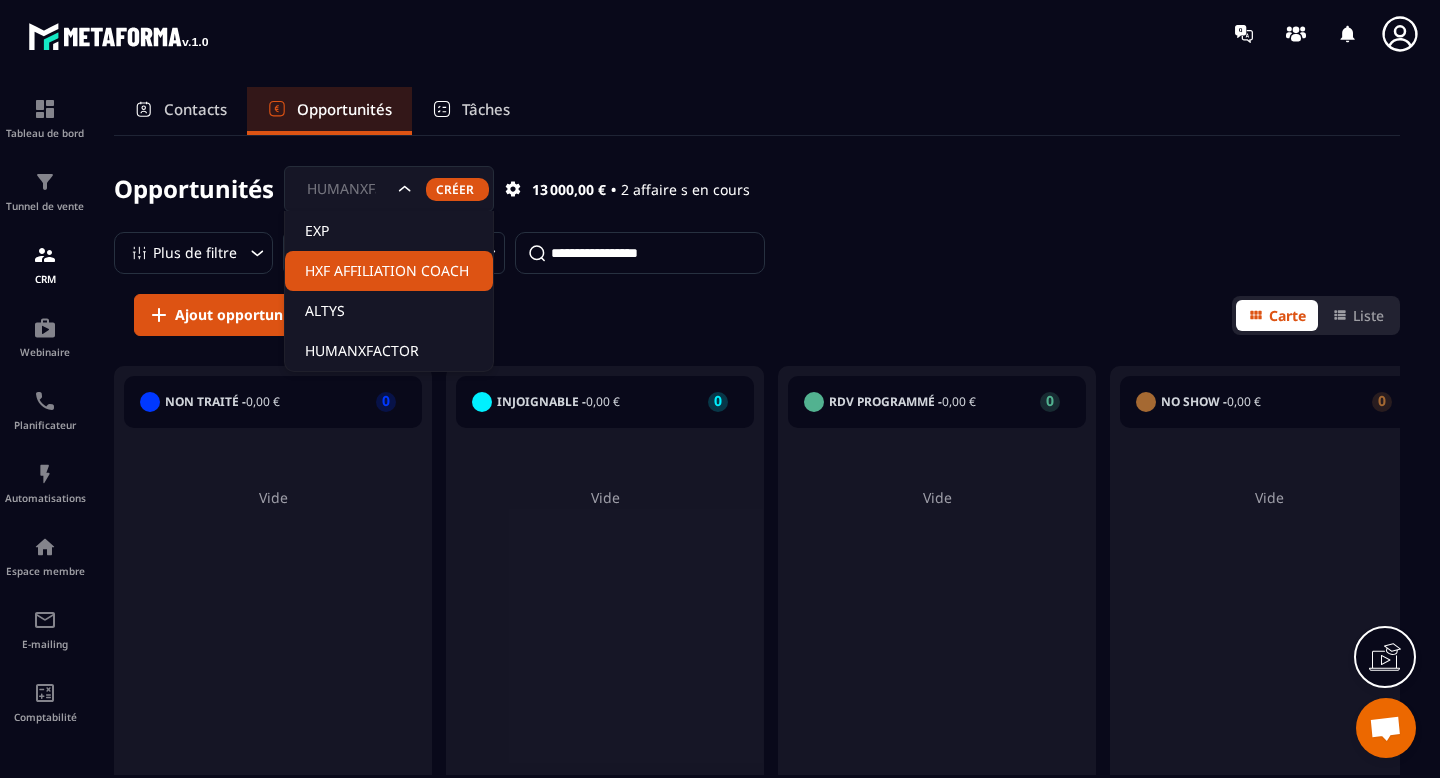 click on "HXF AFFILIATION COACH" 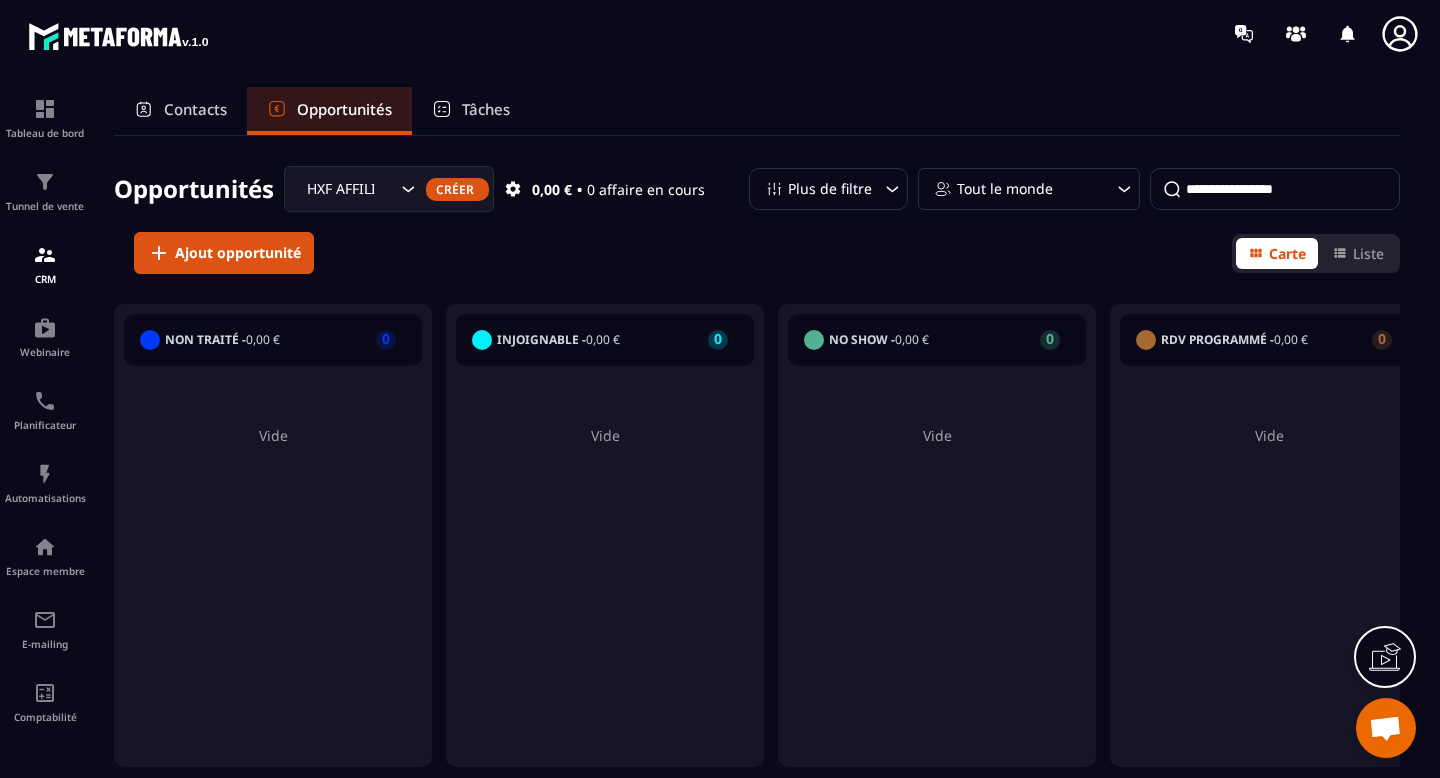 click on "HXF AFFILIATION COACH" at bounding box center (349, 189) 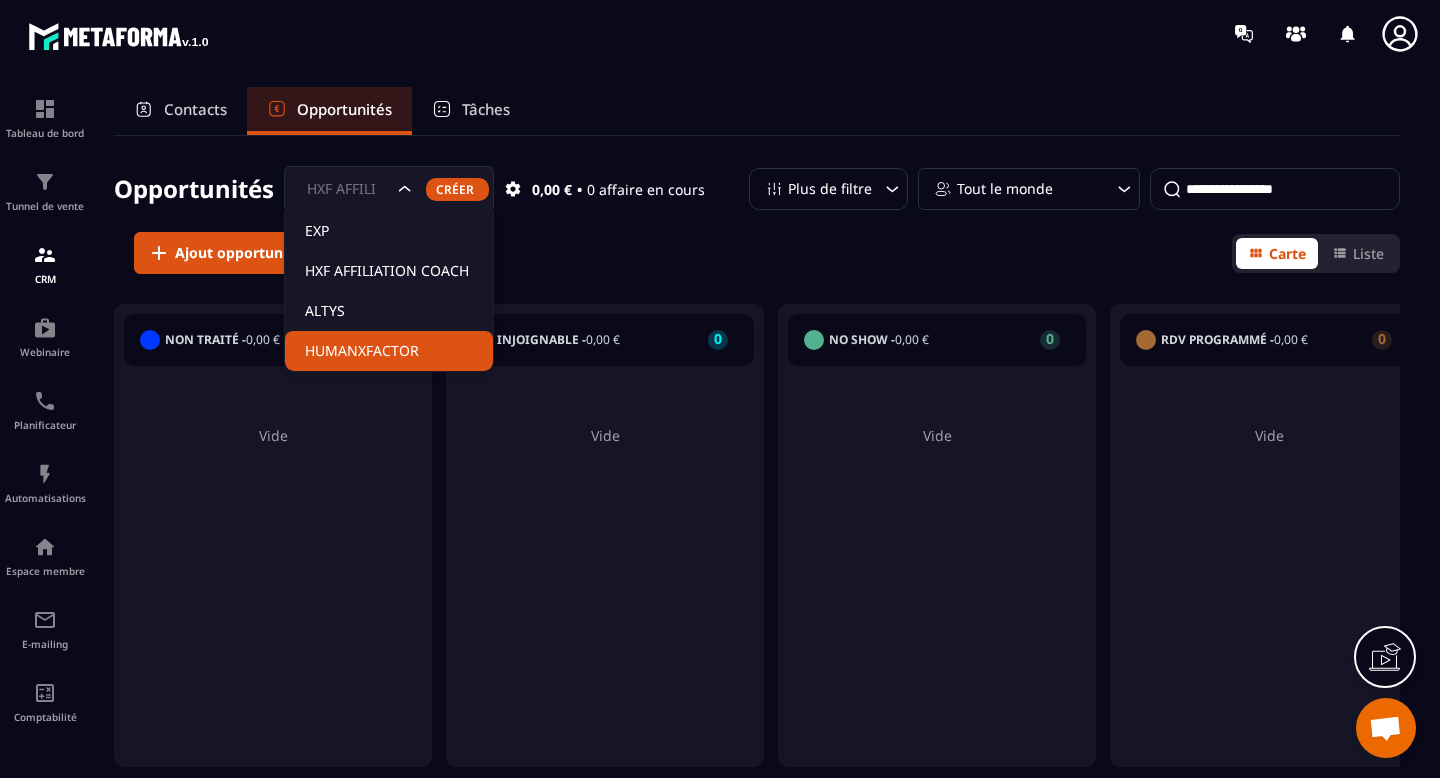 click on "HUMANXFACTOR" 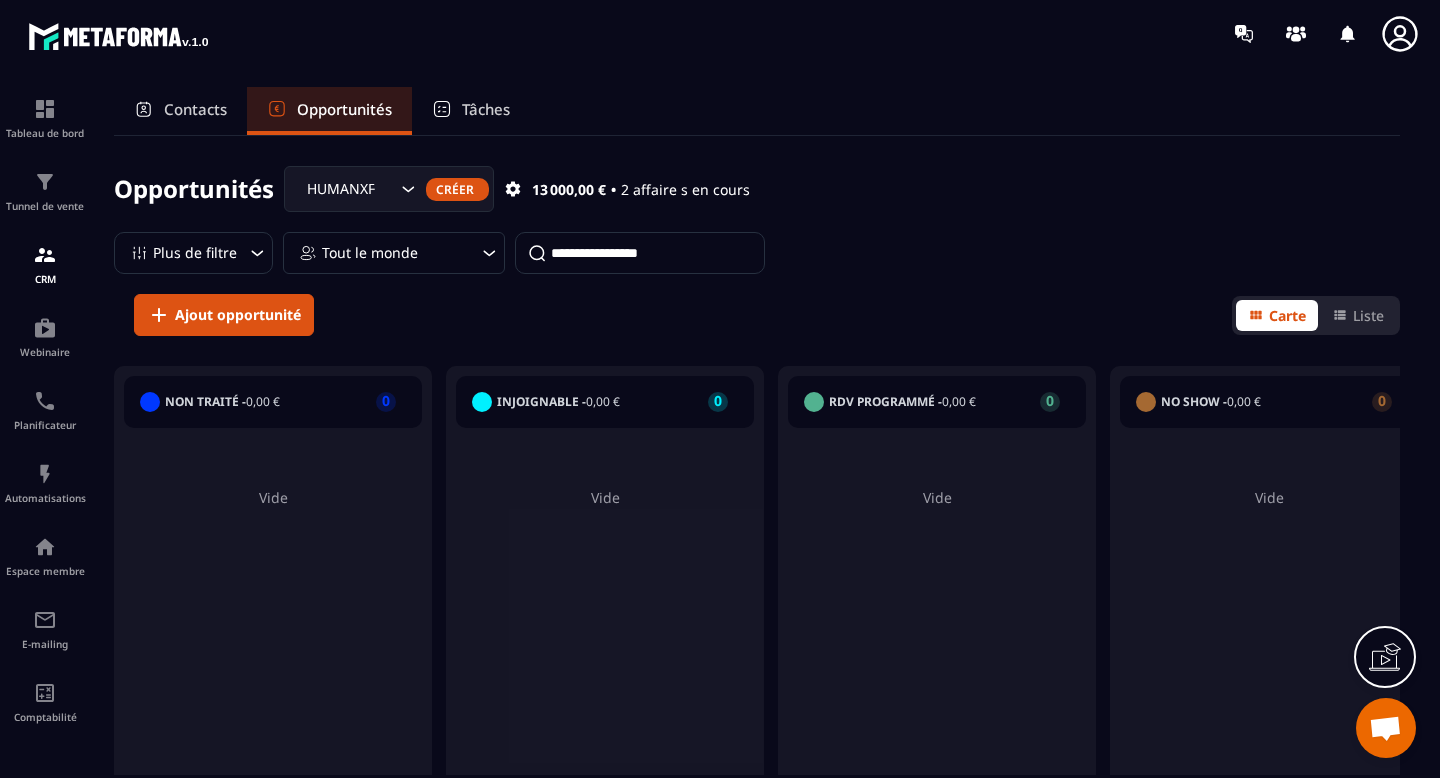 click 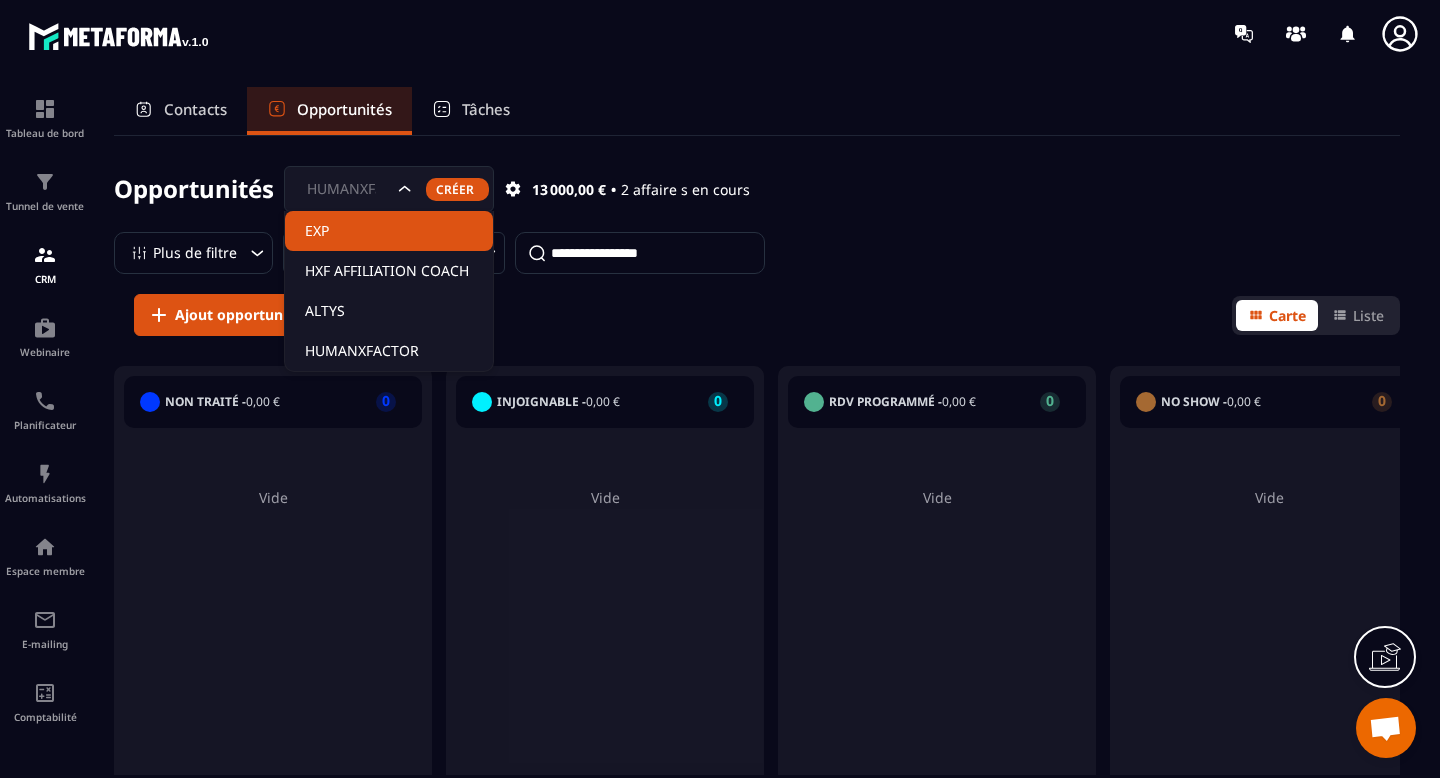 click on "EXP" 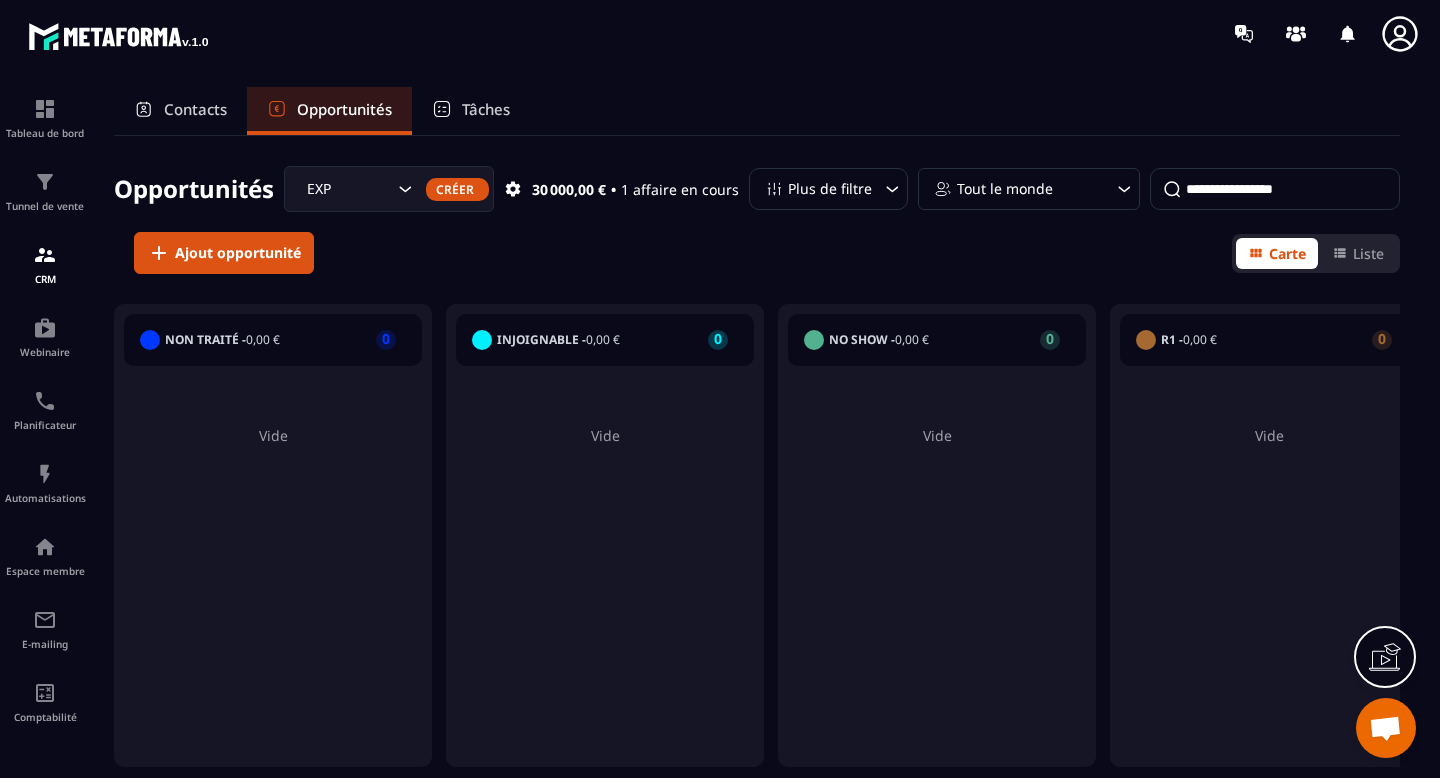 click on "EXP" at bounding box center (347, 189) 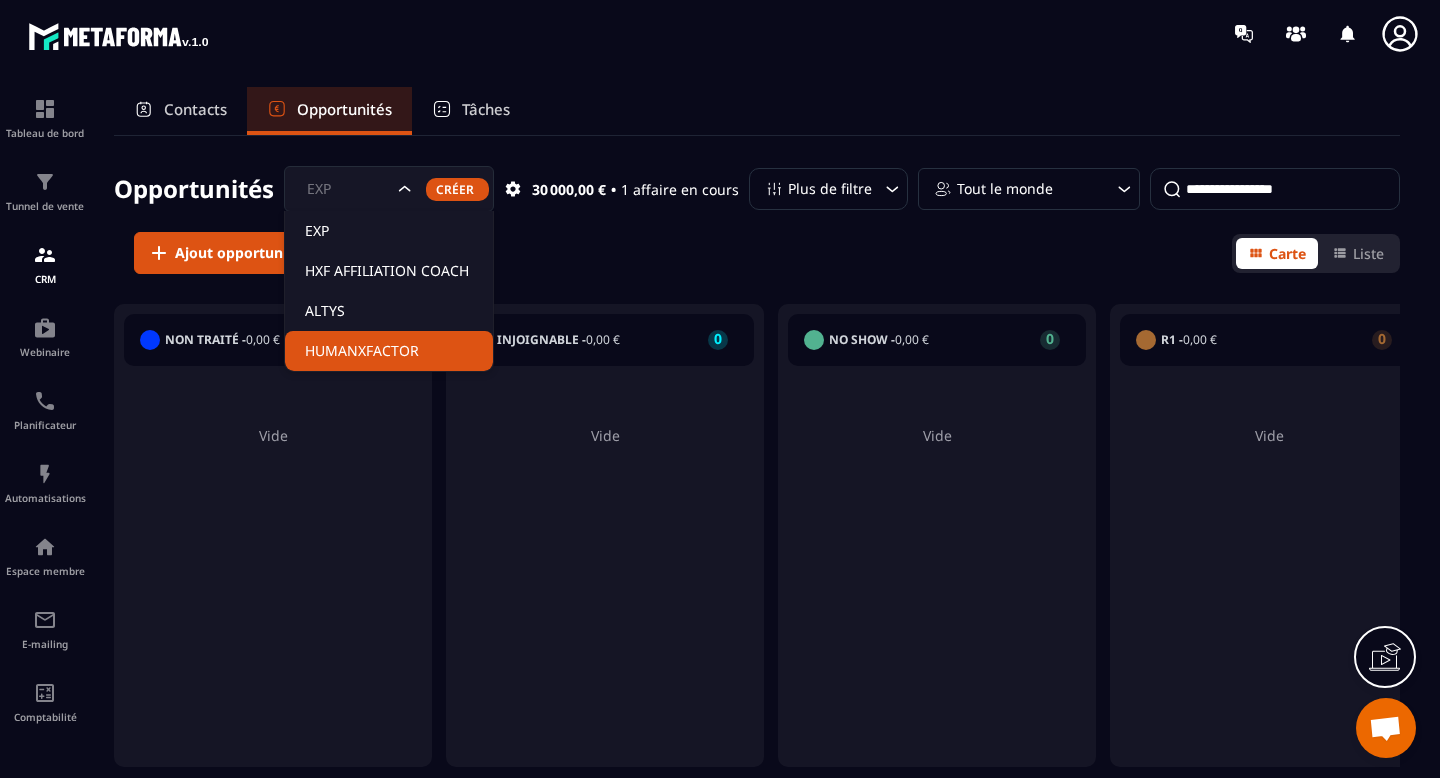 click on "HUMANXFACTOR" 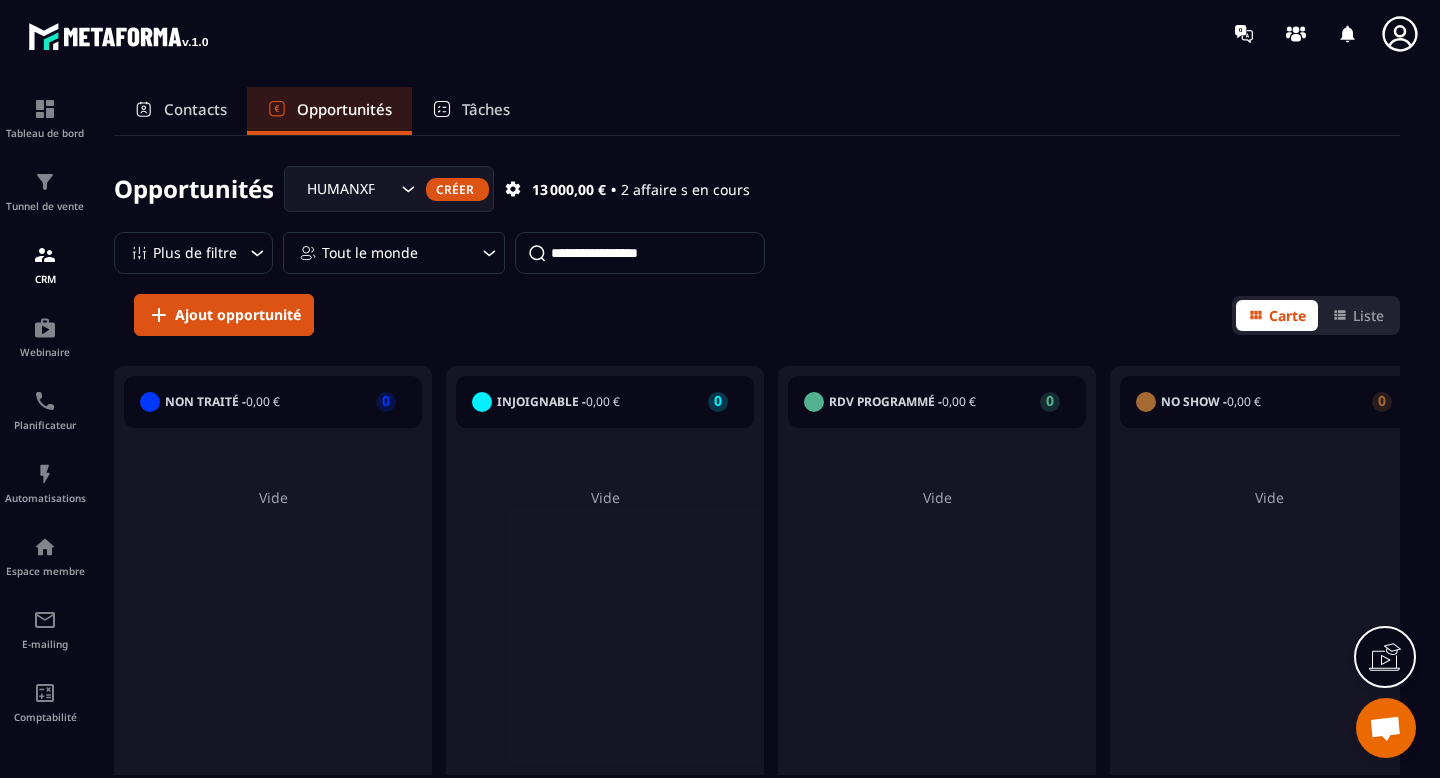 click on "Contacts" at bounding box center (180, 111) 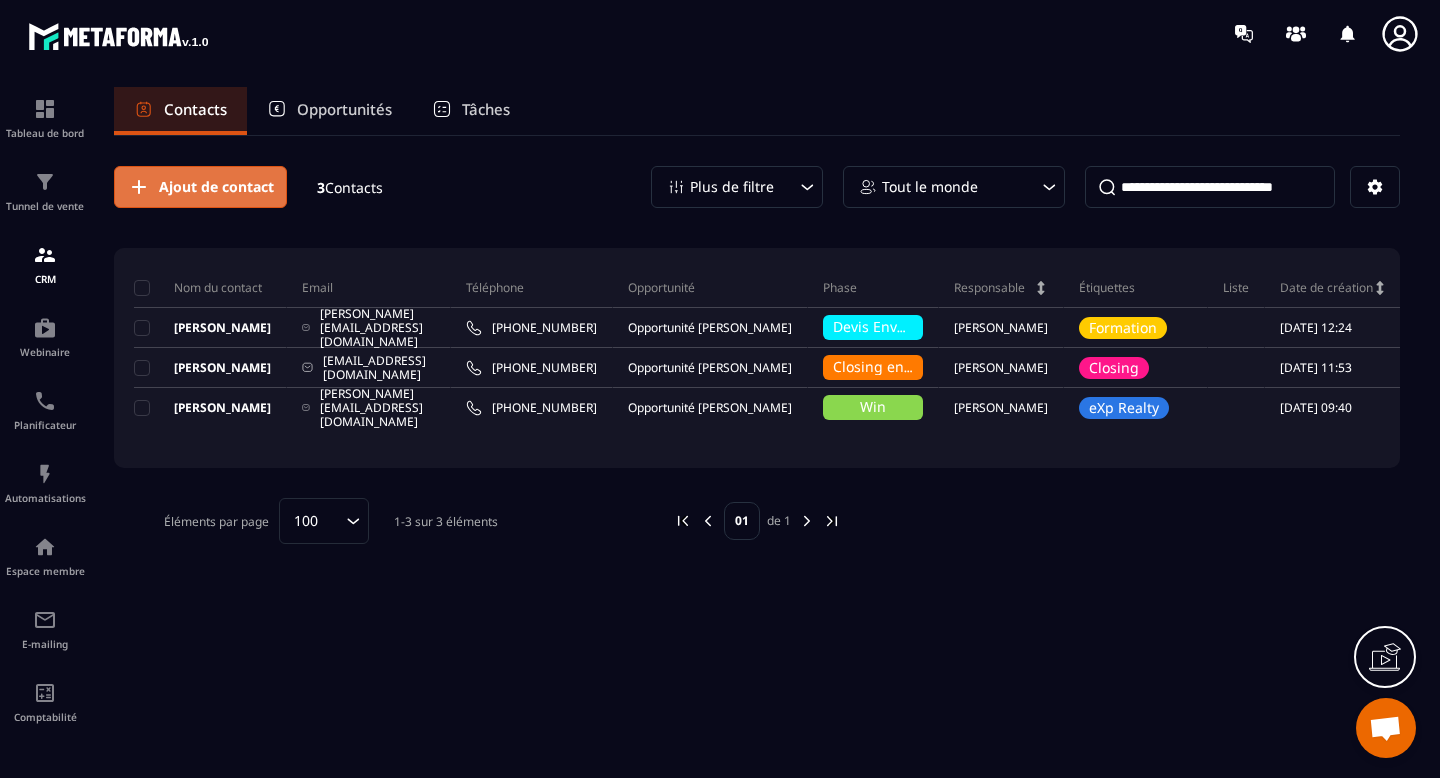 click on "Ajout de contact" at bounding box center [216, 187] 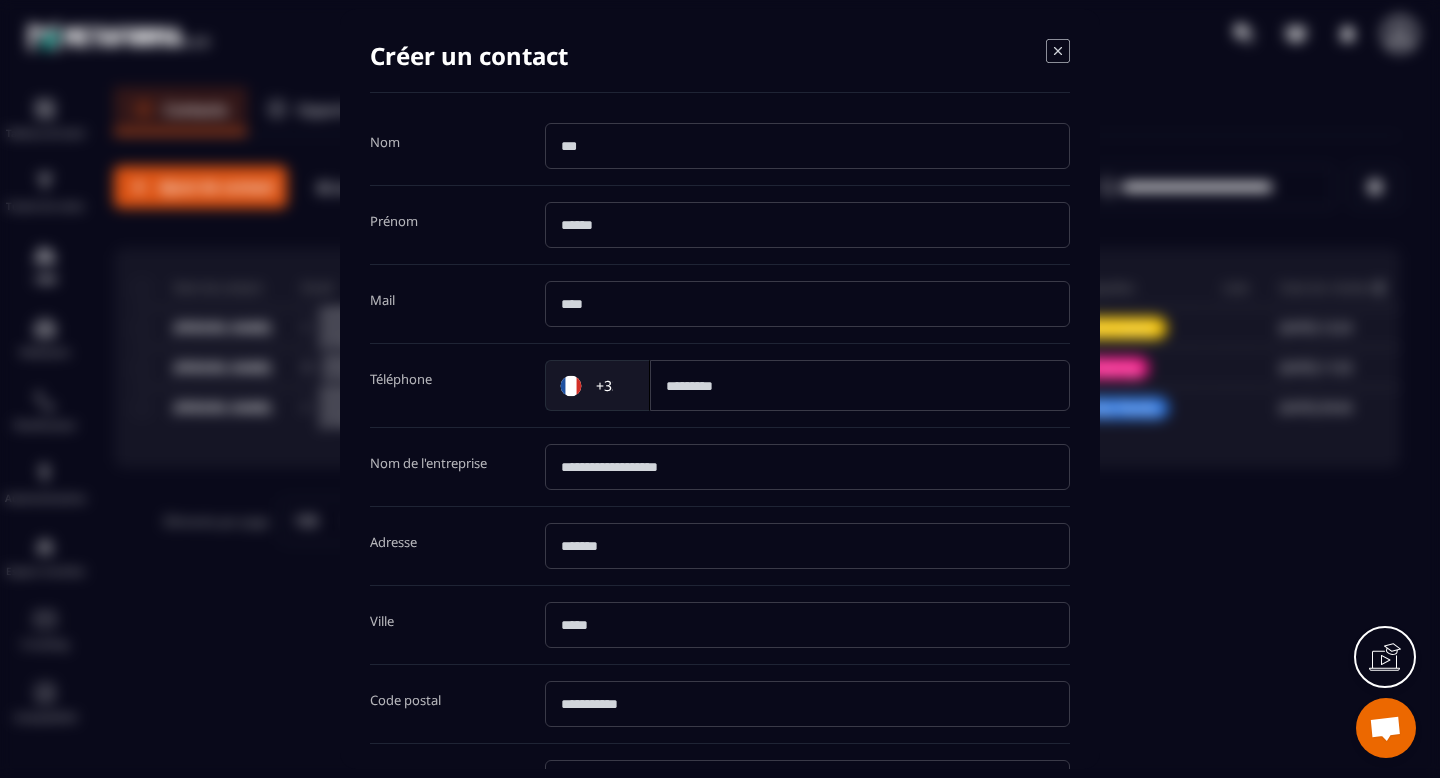 click at bounding box center [807, 146] 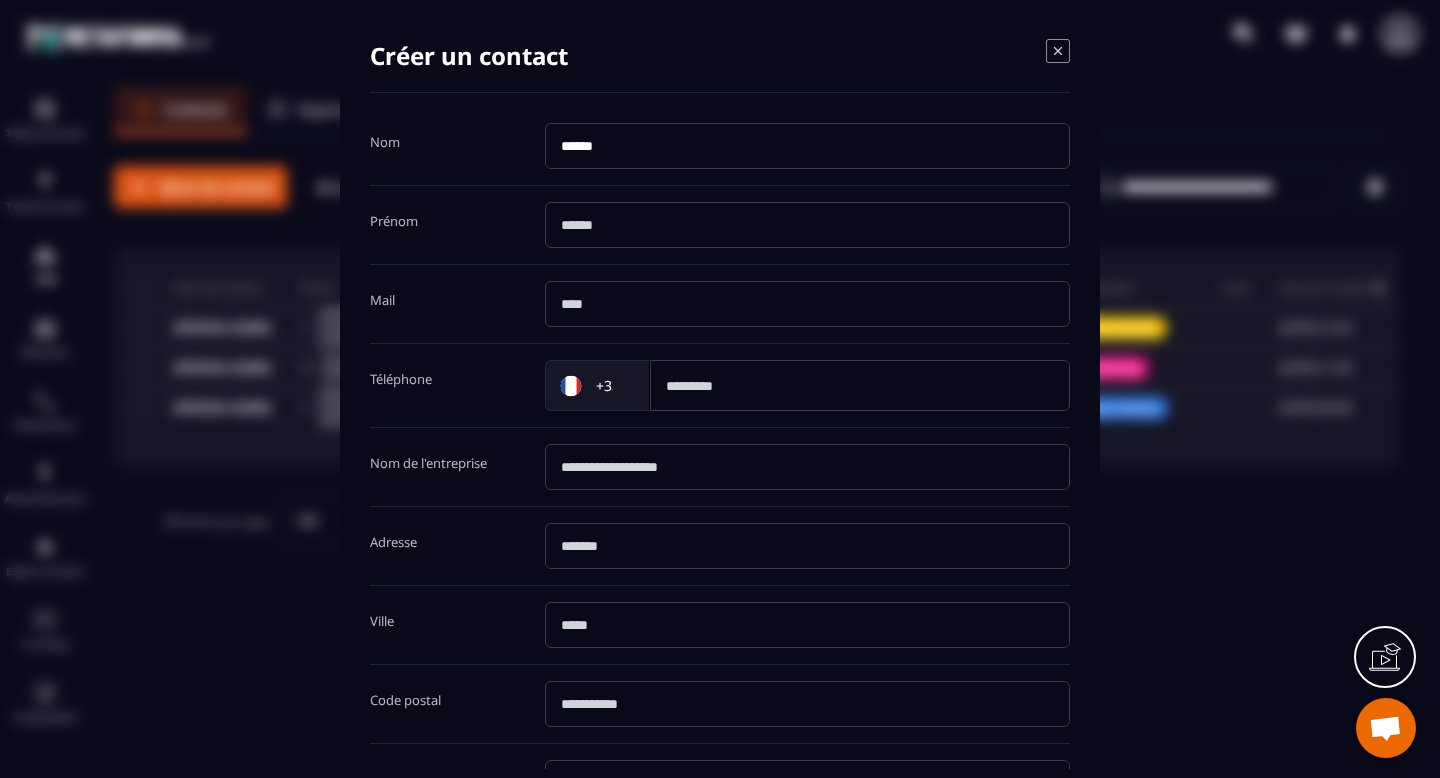 type on "******" 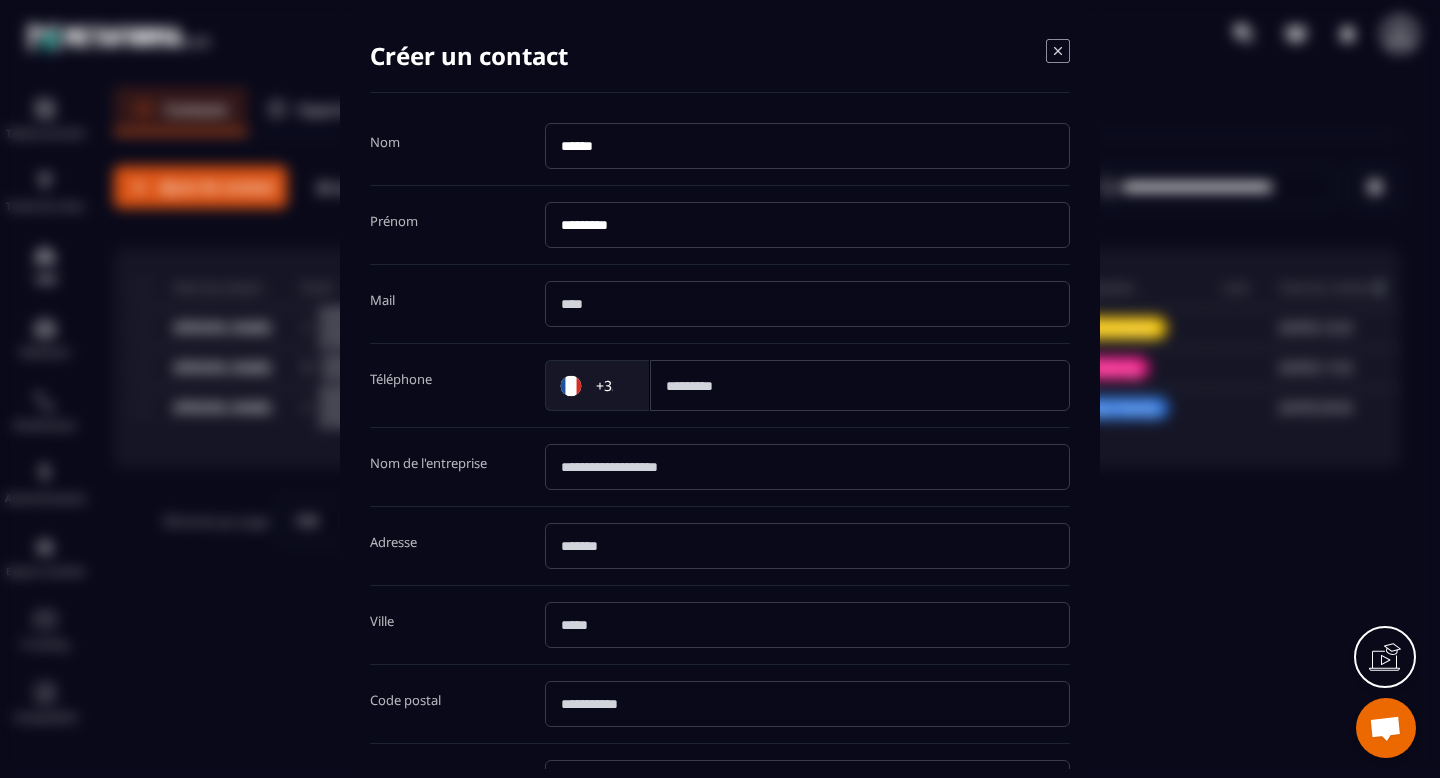 type on "*********" 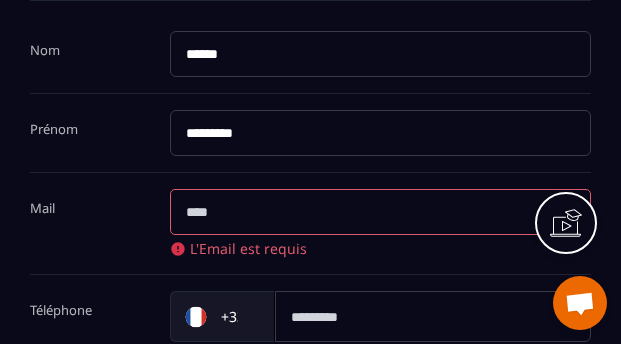 scroll, scrollTop: 89, scrollLeft: 0, axis: vertical 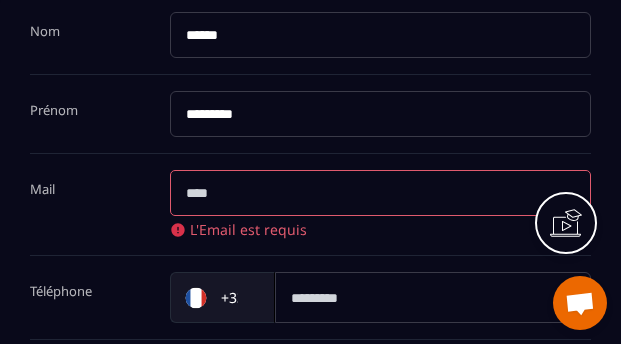 click at bounding box center (380, 193) 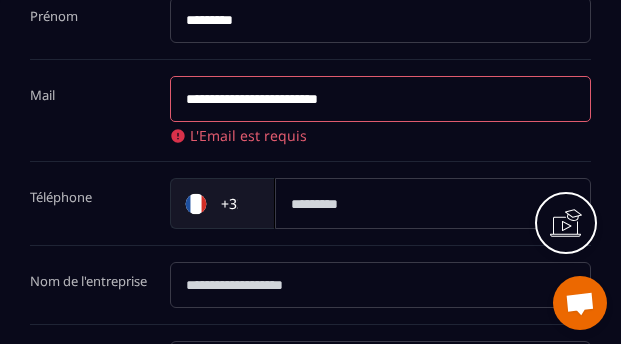 scroll, scrollTop: 185, scrollLeft: 0, axis: vertical 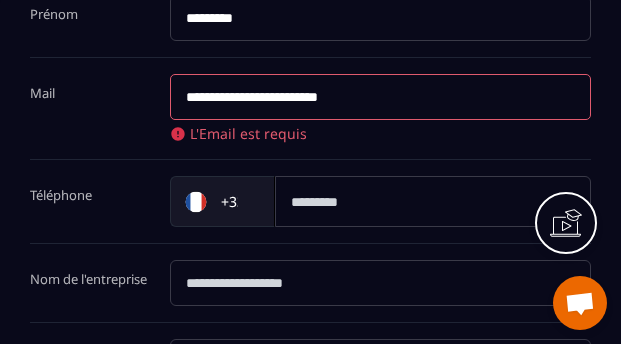 type on "**********" 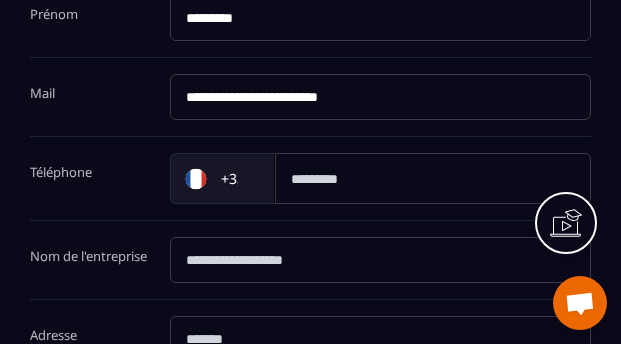 click at bounding box center [433, 178] 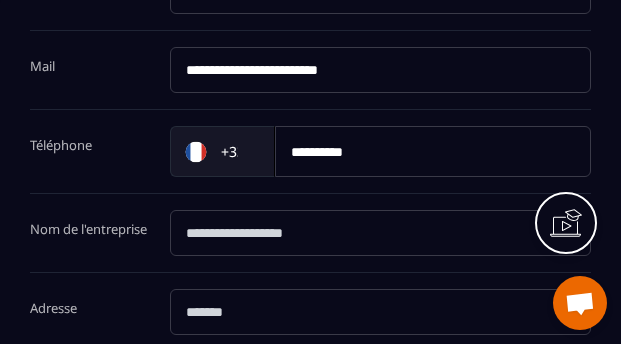 scroll, scrollTop: 213, scrollLeft: 0, axis: vertical 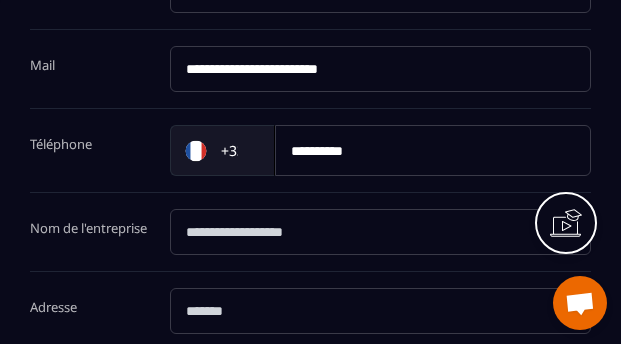 type on "*********" 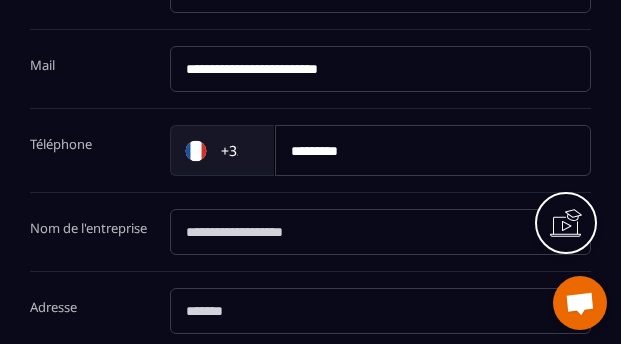 click at bounding box center [380, 232] 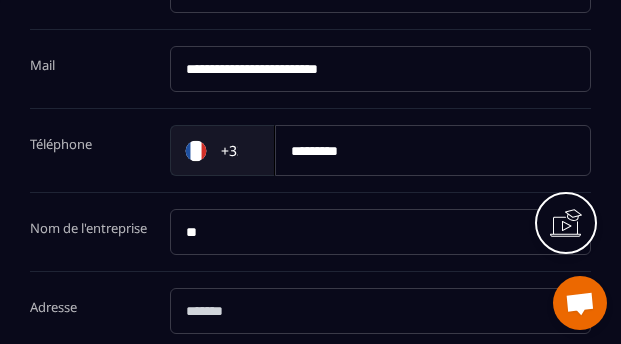 type on "*" 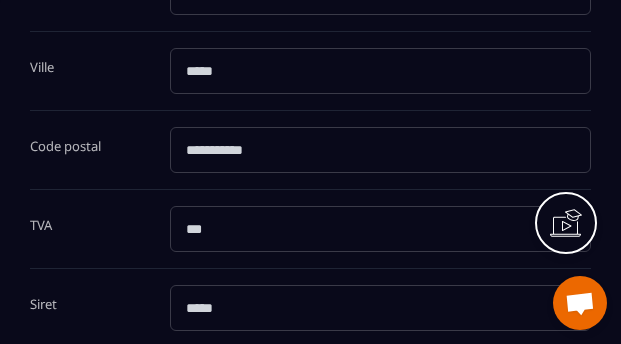 scroll, scrollTop: 526, scrollLeft: 0, axis: vertical 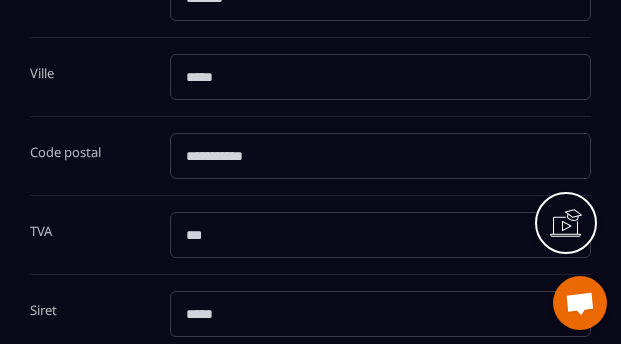 type on "**********" 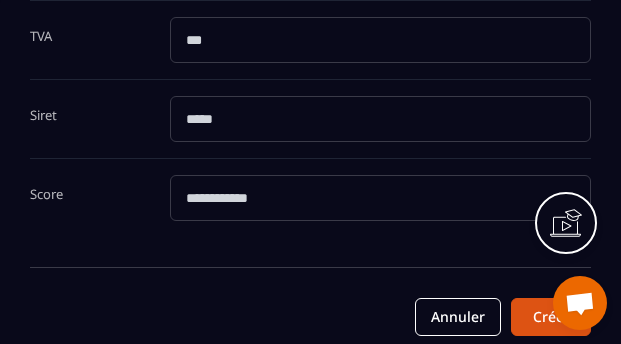 scroll, scrollTop: 730, scrollLeft: 0, axis: vertical 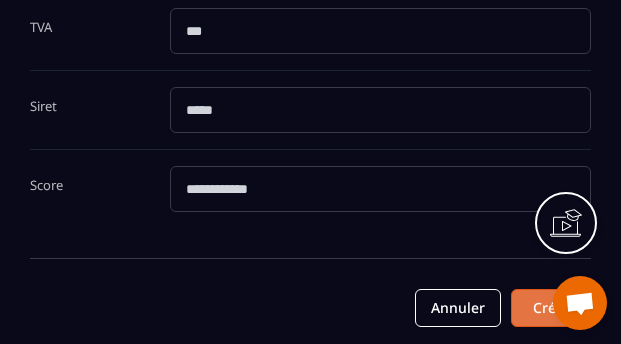 type on "*****" 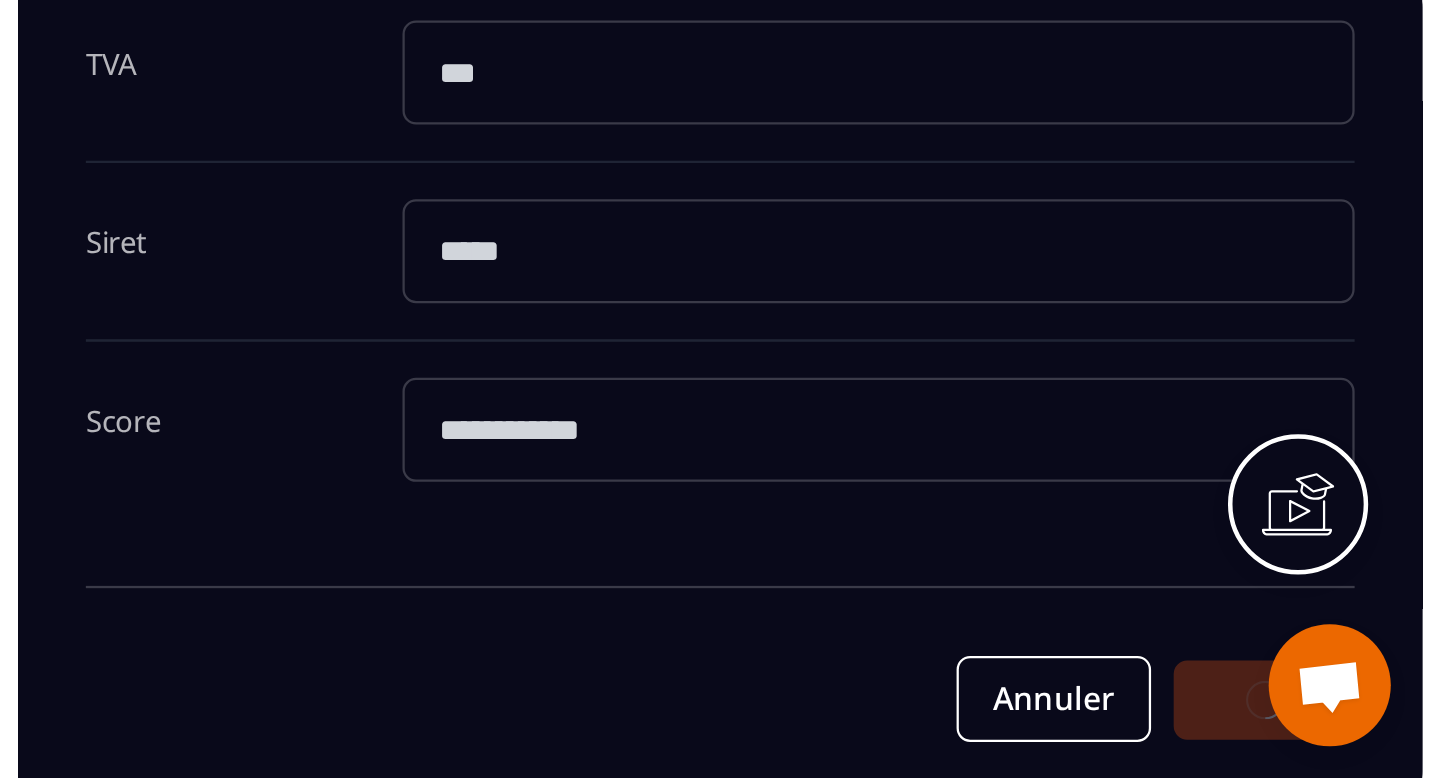 scroll, scrollTop: 0, scrollLeft: 0, axis: both 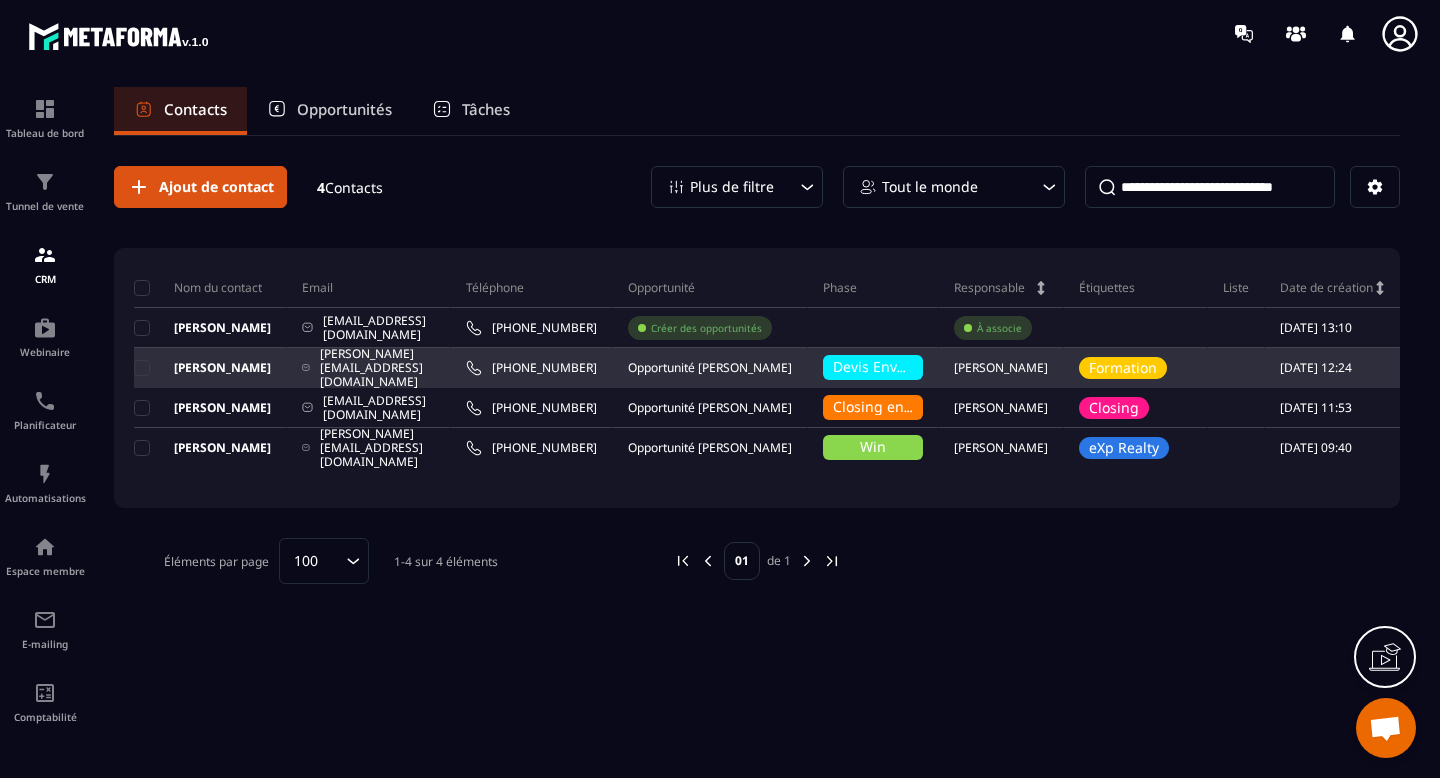 click on "[PERSON_NAME]" at bounding box center (202, 368) 